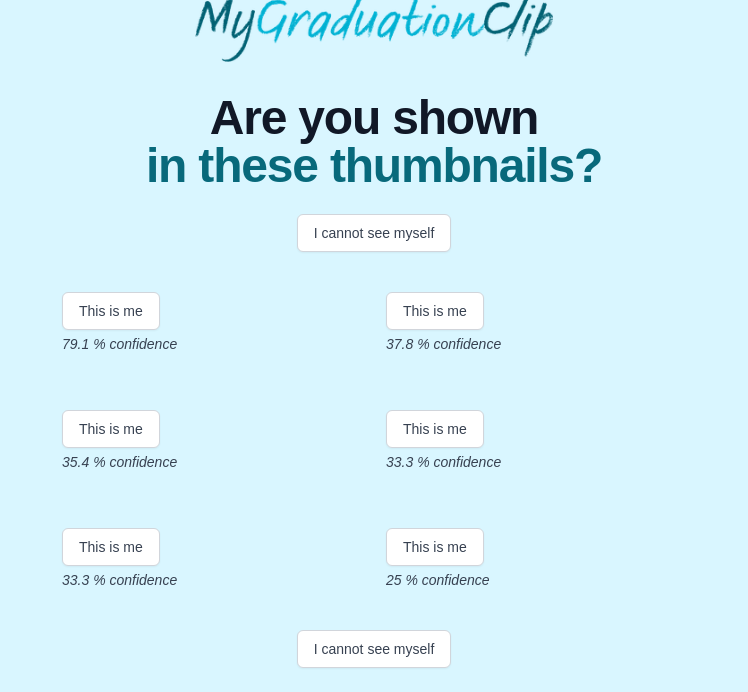 scroll, scrollTop: 209, scrollLeft: 0, axis: vertical 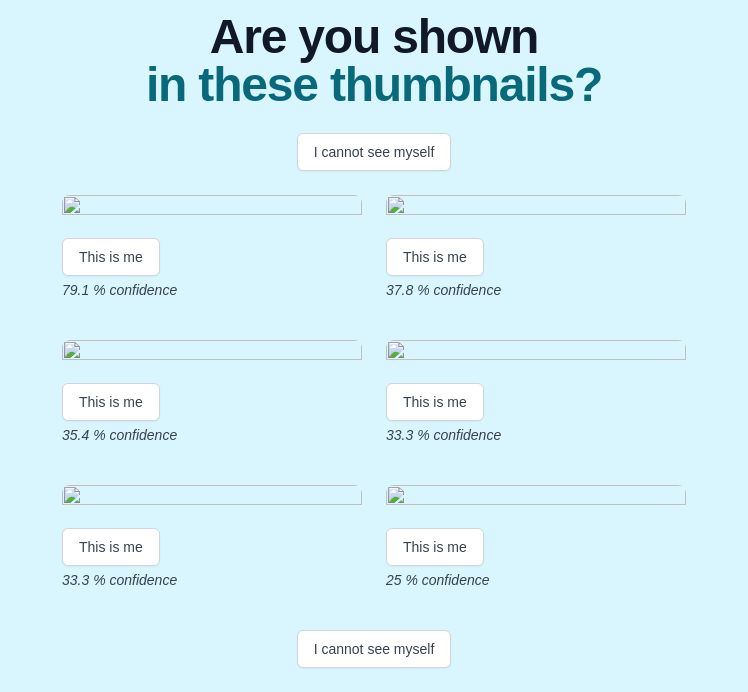 click at bounding box center [212, 208] 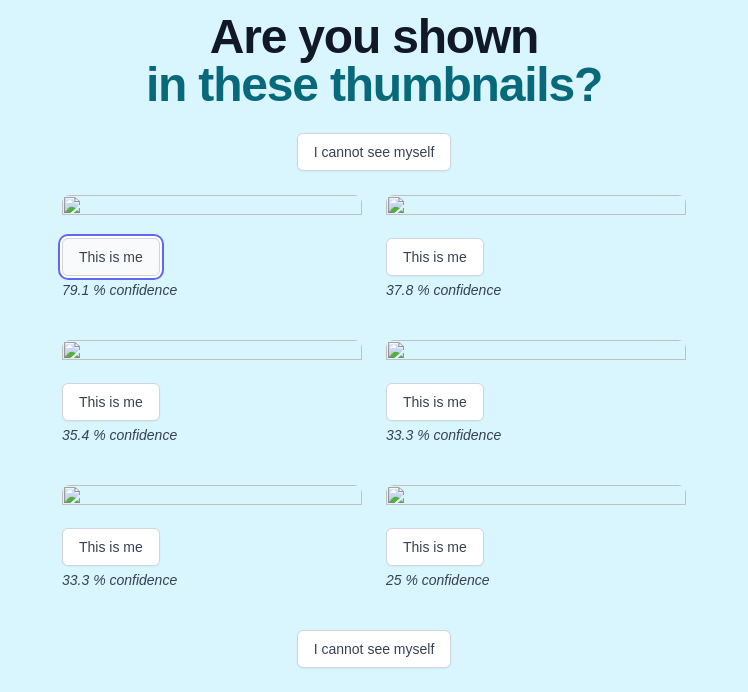 click on "This is me" at bounding box center (111, 257) 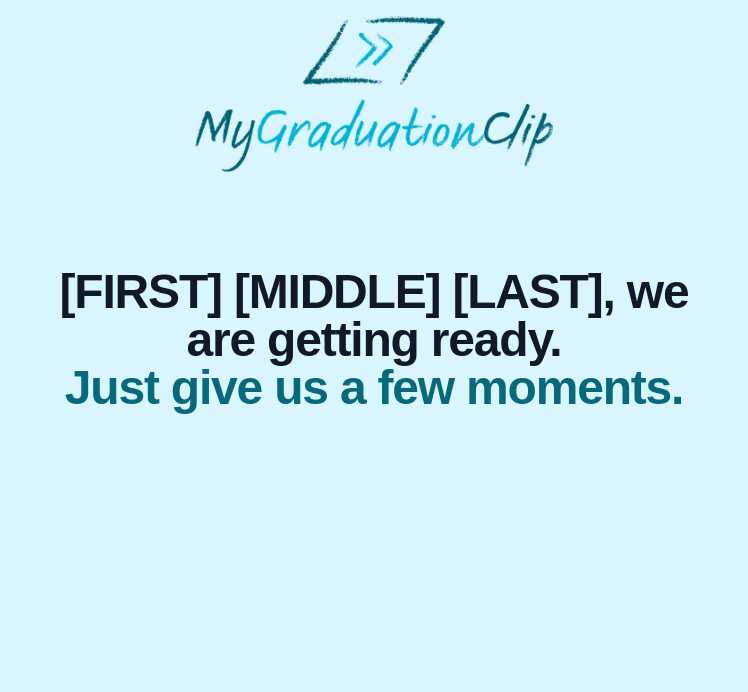 scroll, scrollTop: 0, scrollLeft: 0, axis: both 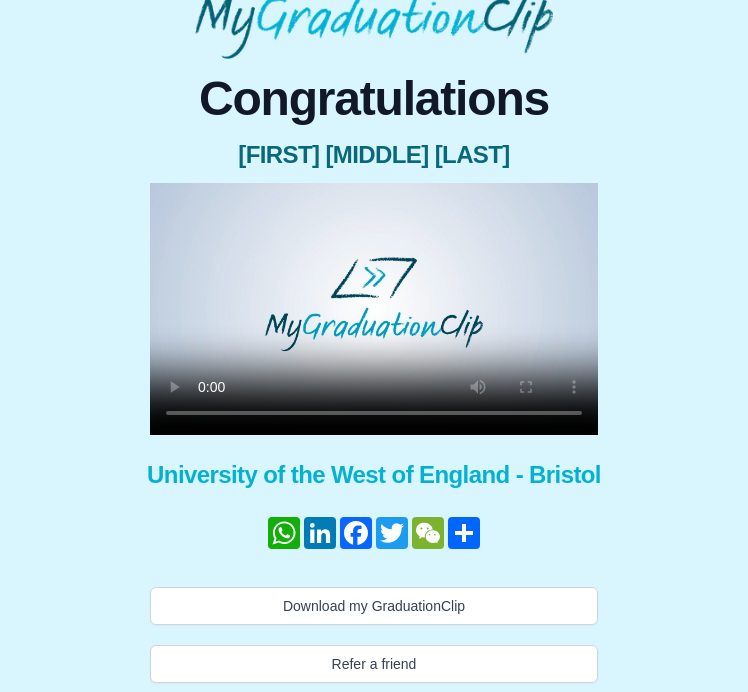 click at bounding box center [374, 309] 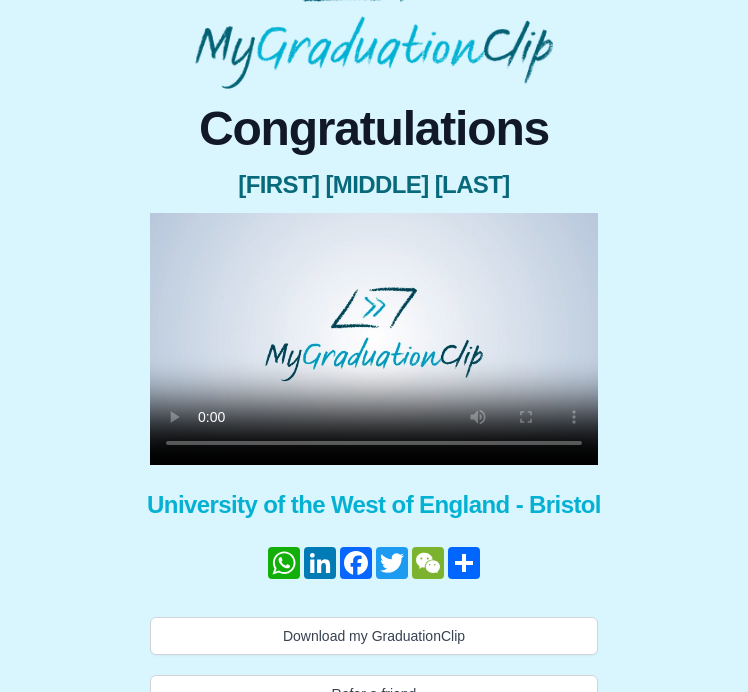scroll, scrollTop: 80, scrollLeft: 0, axis: vertical 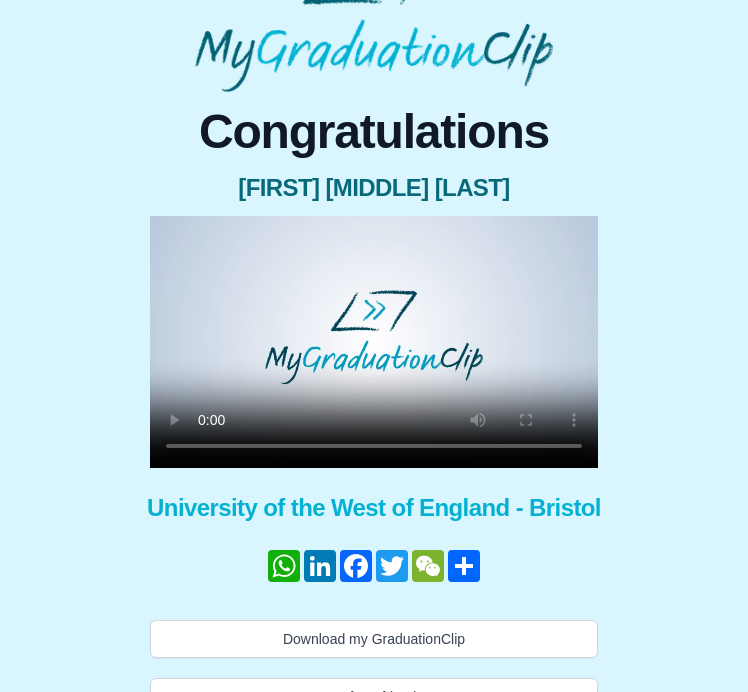 type 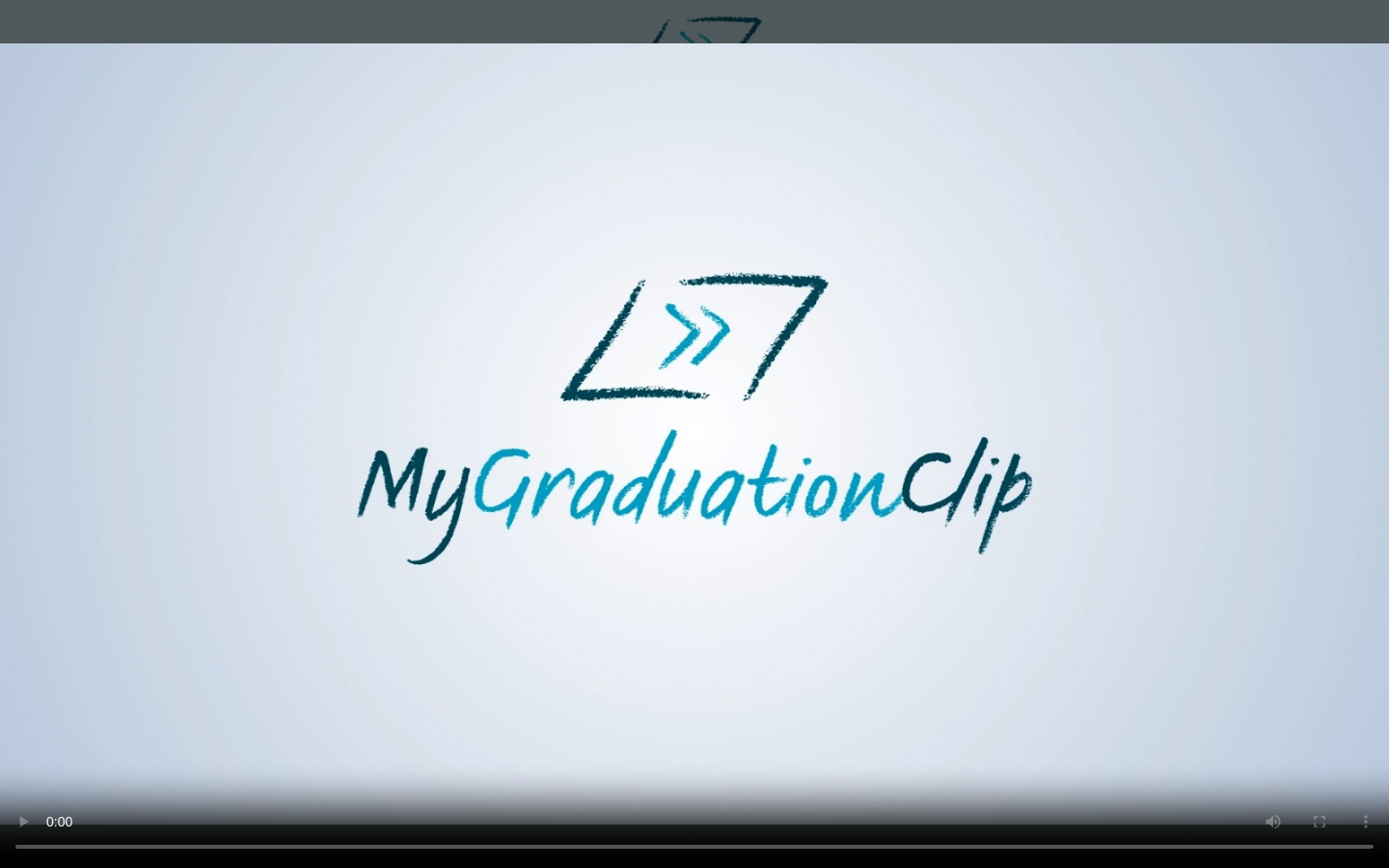 click at bounding box center [694, 434] 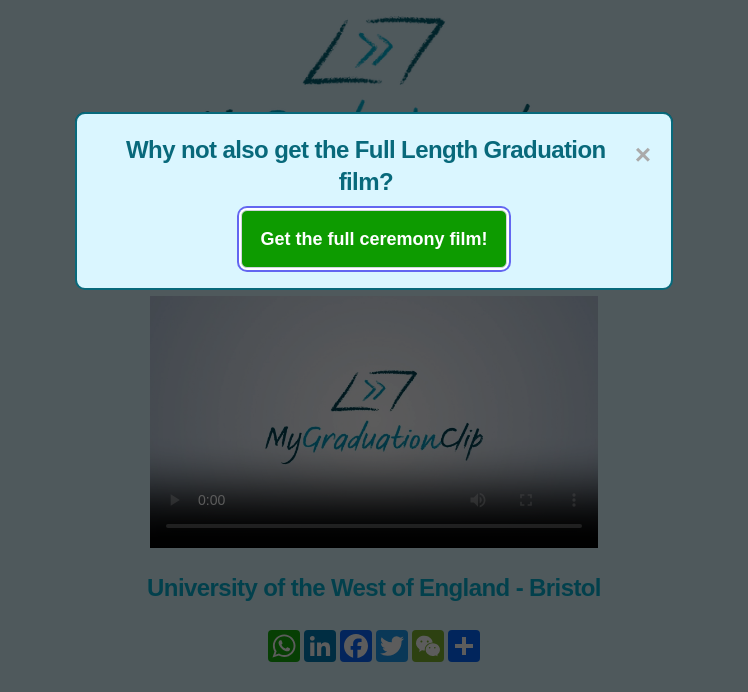 click on "Get the full ceremony film!" at bounding box center (373, 239) 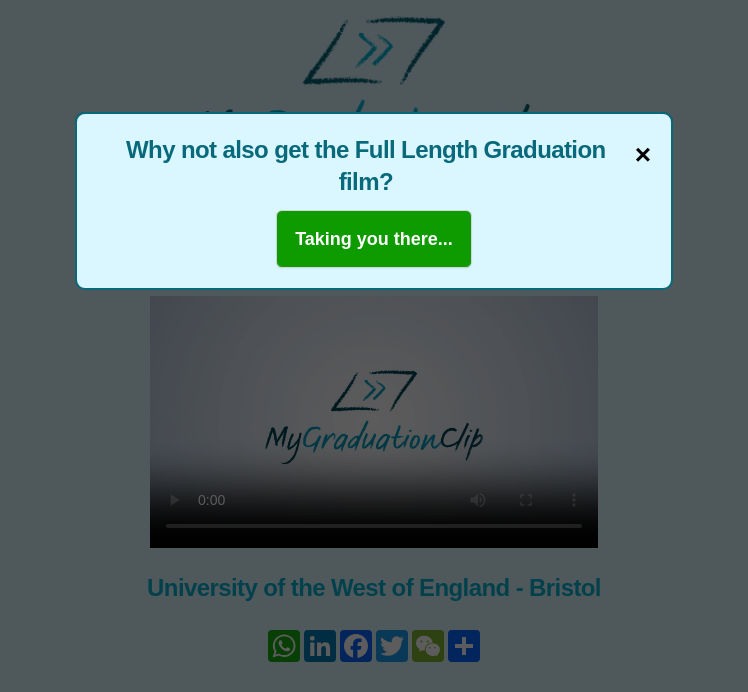 click on "×" at bounding box center [643, 155] 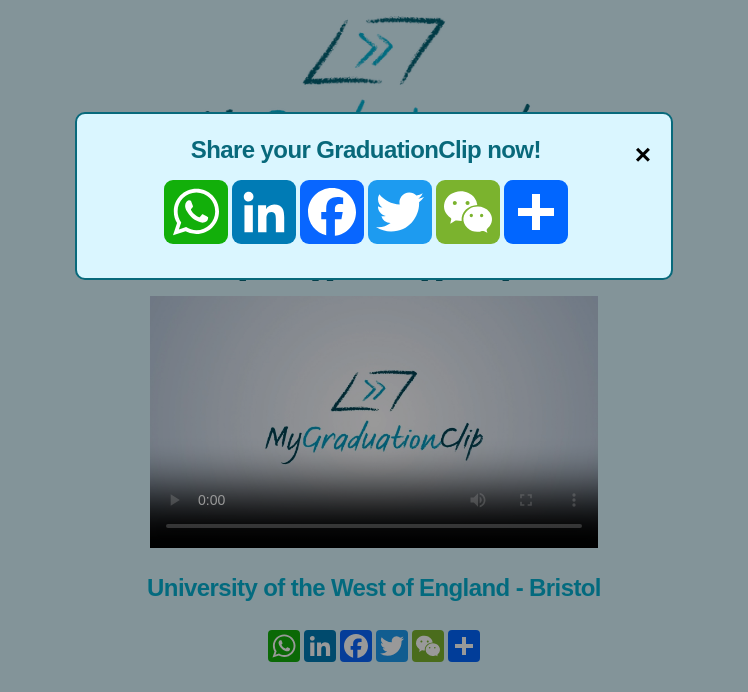 click on "×" at bounding box center [643, 155] 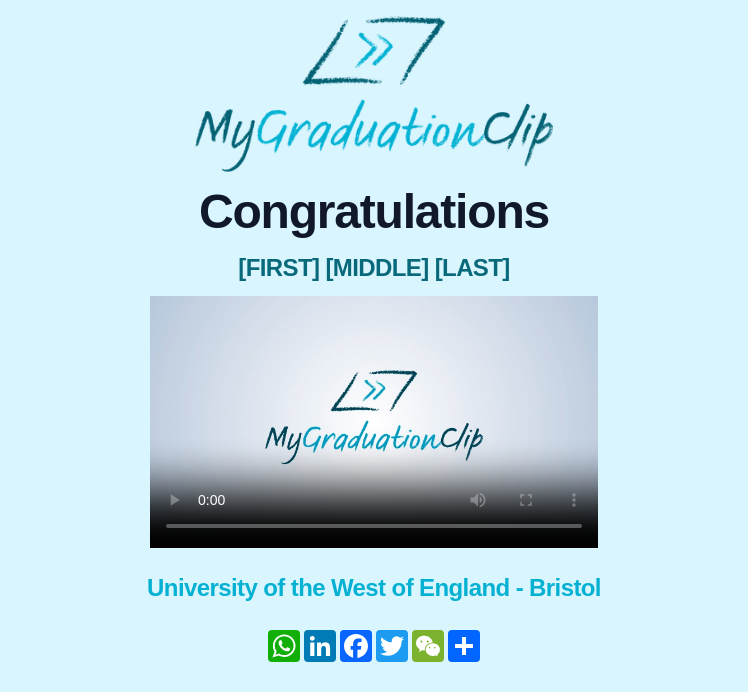 scroll, scrollTop: 177, scrollLeft: 0, axis: vertical 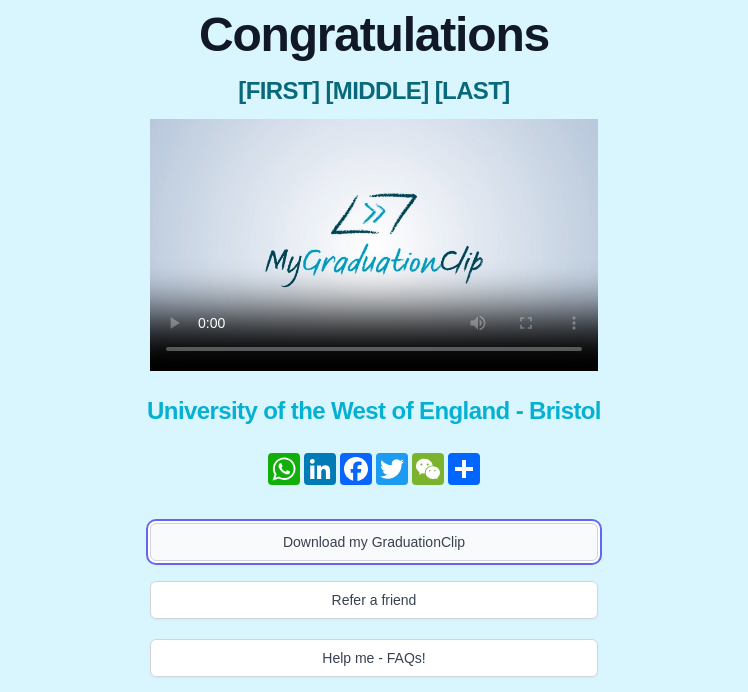 click on "Download my GraduationClip" at bounding box center (374, 542) 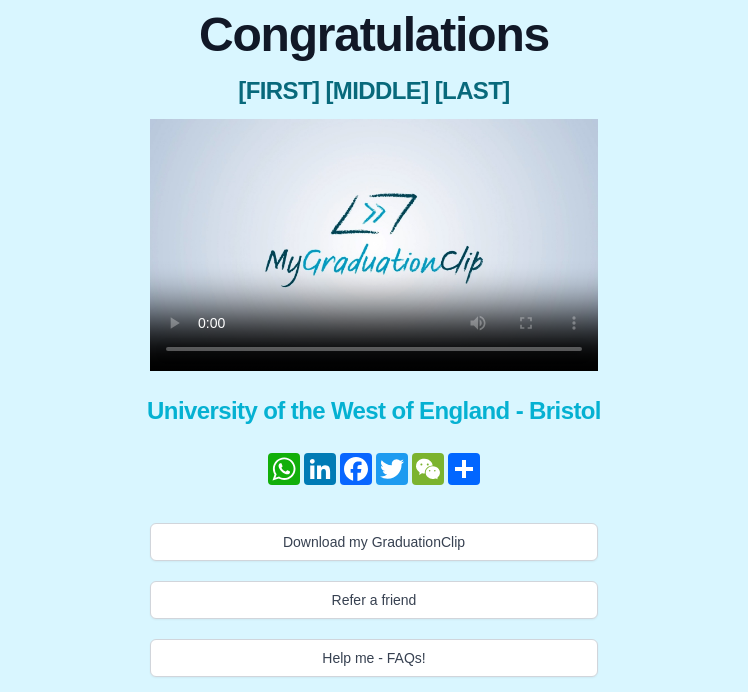 click on "Congratulations [FIRST] [MIDDLE] [LAST] × Share your GraduationClip now! WhatsApp LinkedIn Facebook Twitter WeChat Share × Why not also get the Full Length Graduation film? Taking you there... University of the West of England - [CITY], [STATE] WhatsApp LinkedIn Facebook Twitter WeChat Share  Download my GraduationClip   Refer a friend   Help me - FAQs!" at bounding box center [374, 344] 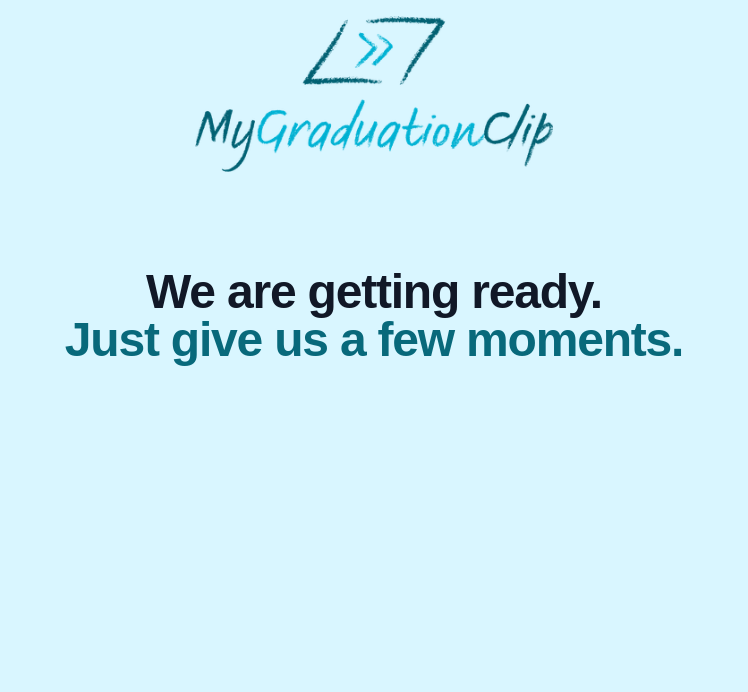 scroll, scrollTop: 0, scrollLeft: 0, axis: both 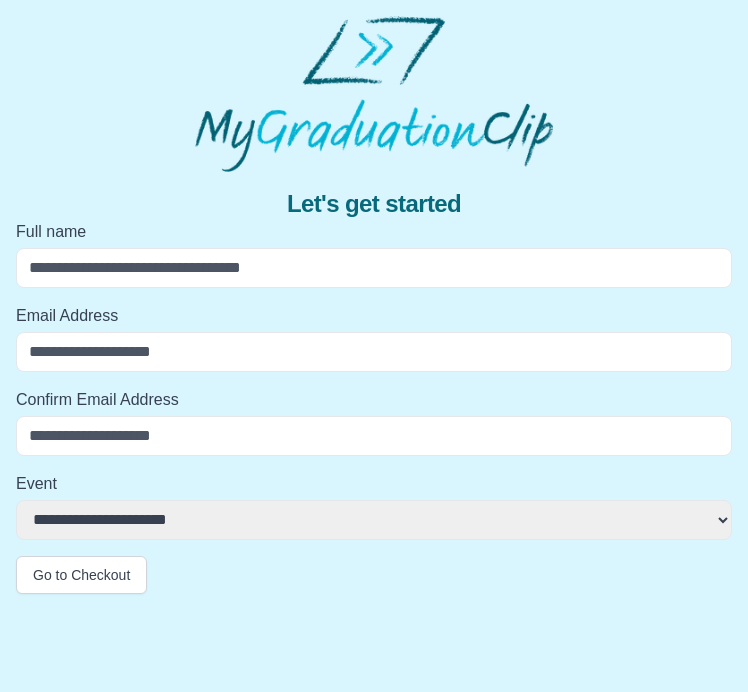 click on "Full name" at bounding box center (374, 268) 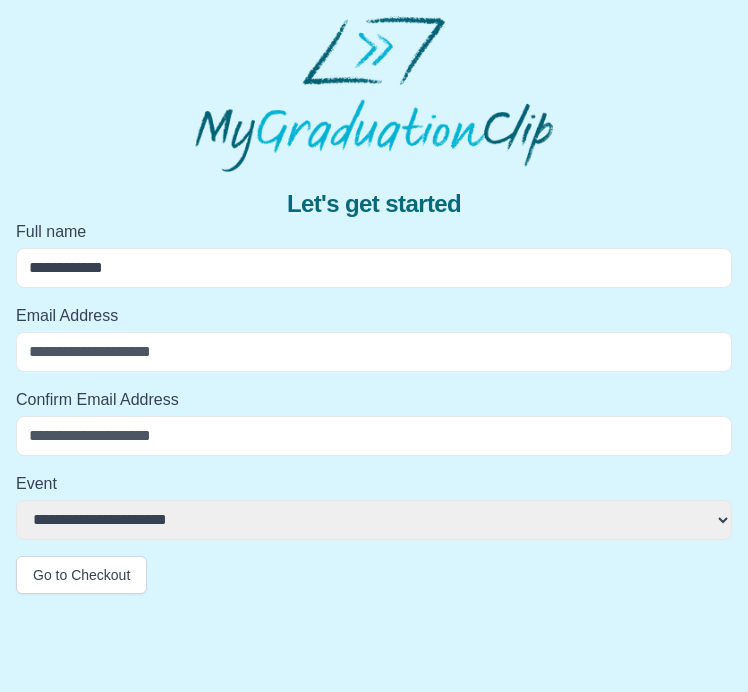 type on "**********" 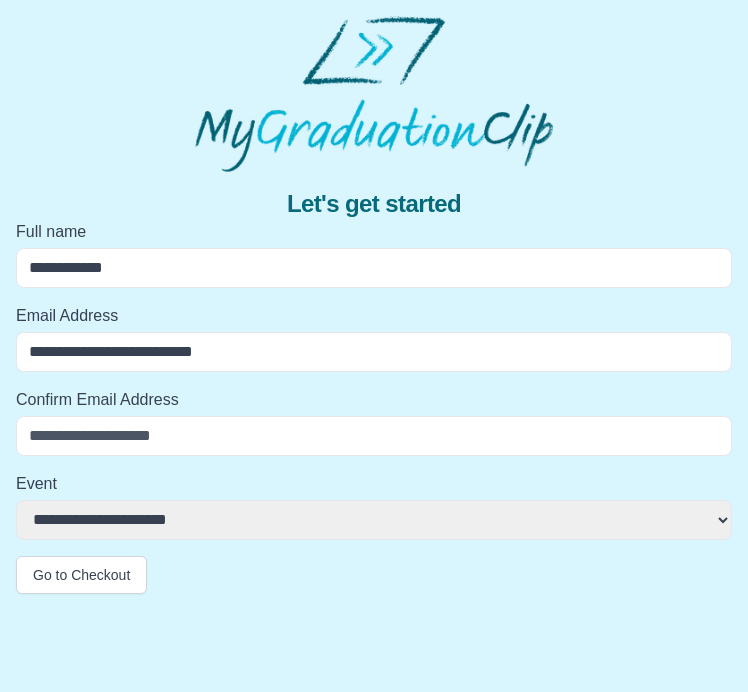 type on "**********" 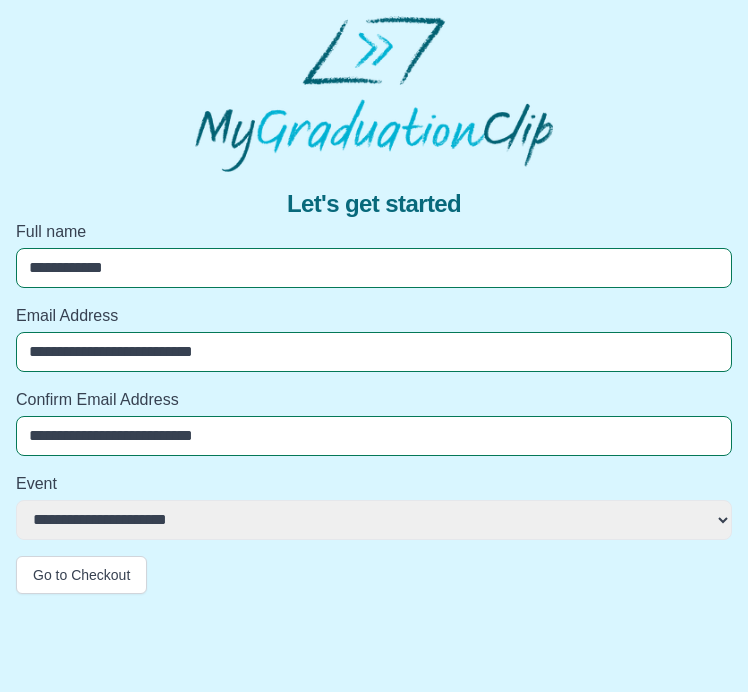 click on "**********" at bounding box center (374, 520) 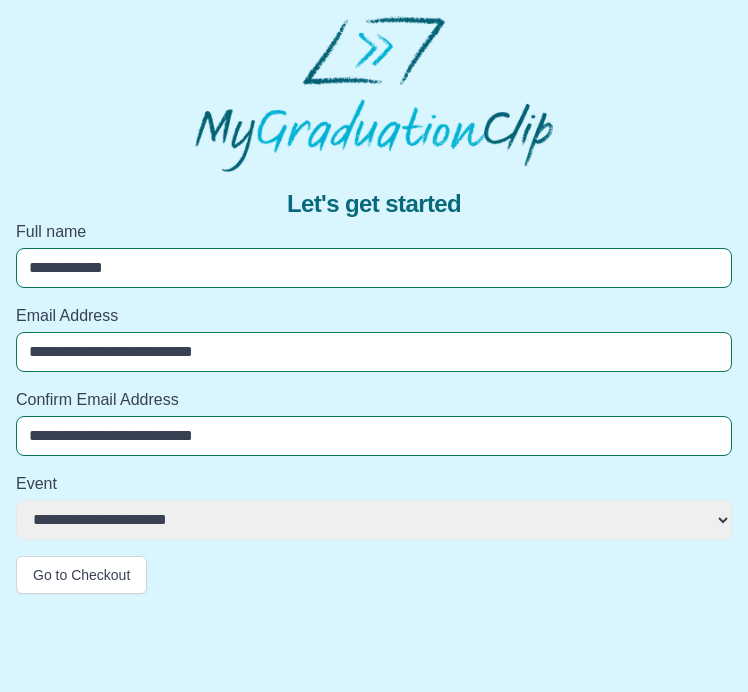 select on "**********" 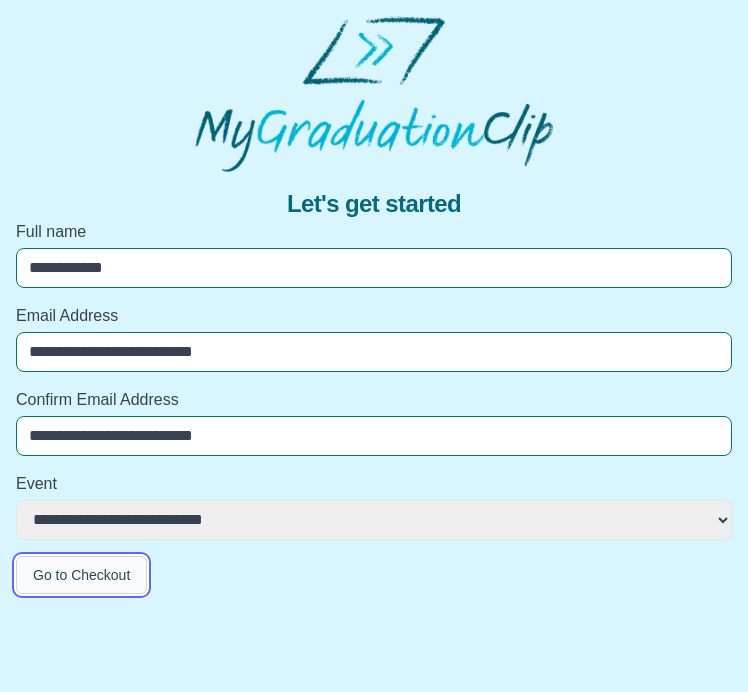 click on "Go to Checkout" at bounding box center (81, 575) 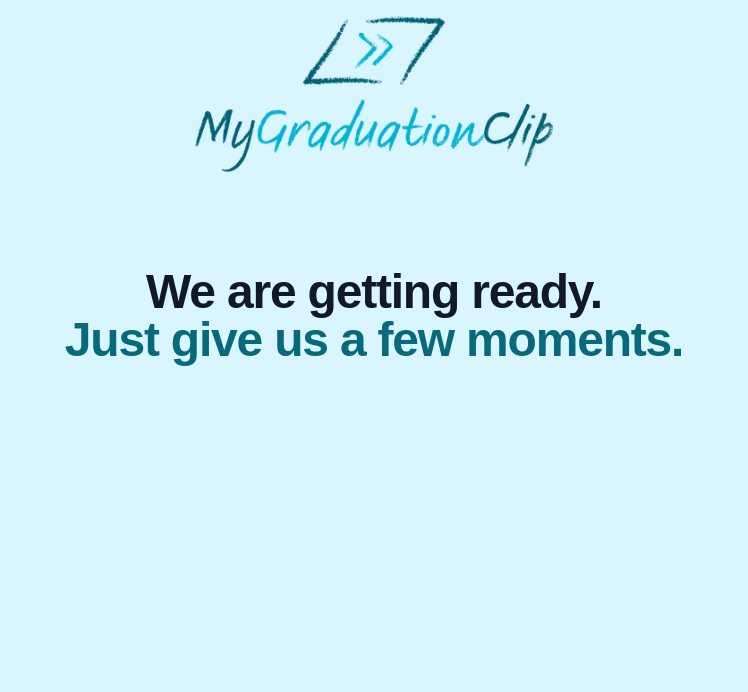 scroll, scrollTop: 0, scrollLeft: 0, axis: both 